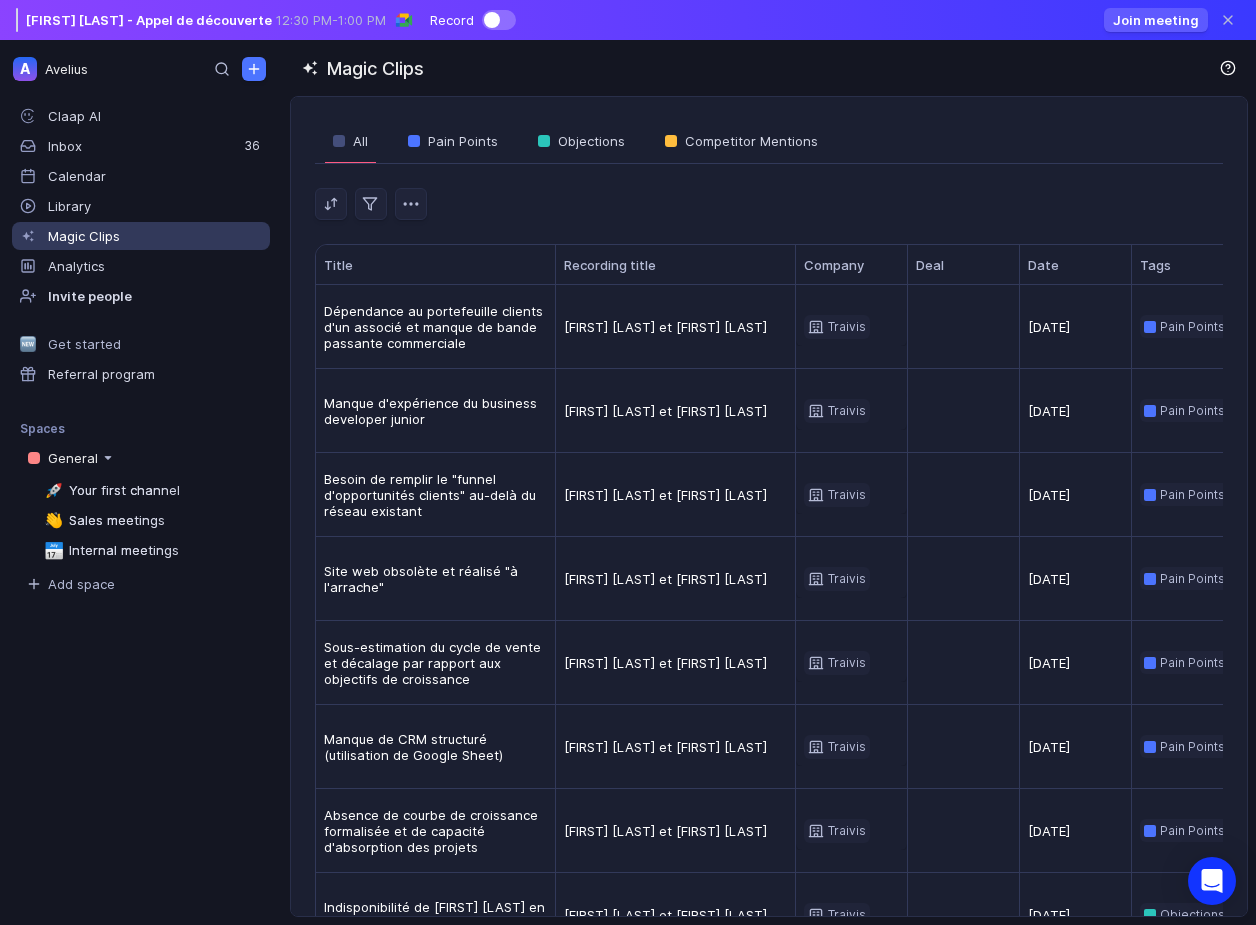 click on "Simon DESEE - Appel de découverte 12:30 PM  -  1:00 PM Record" at bounding box center [266, 20] 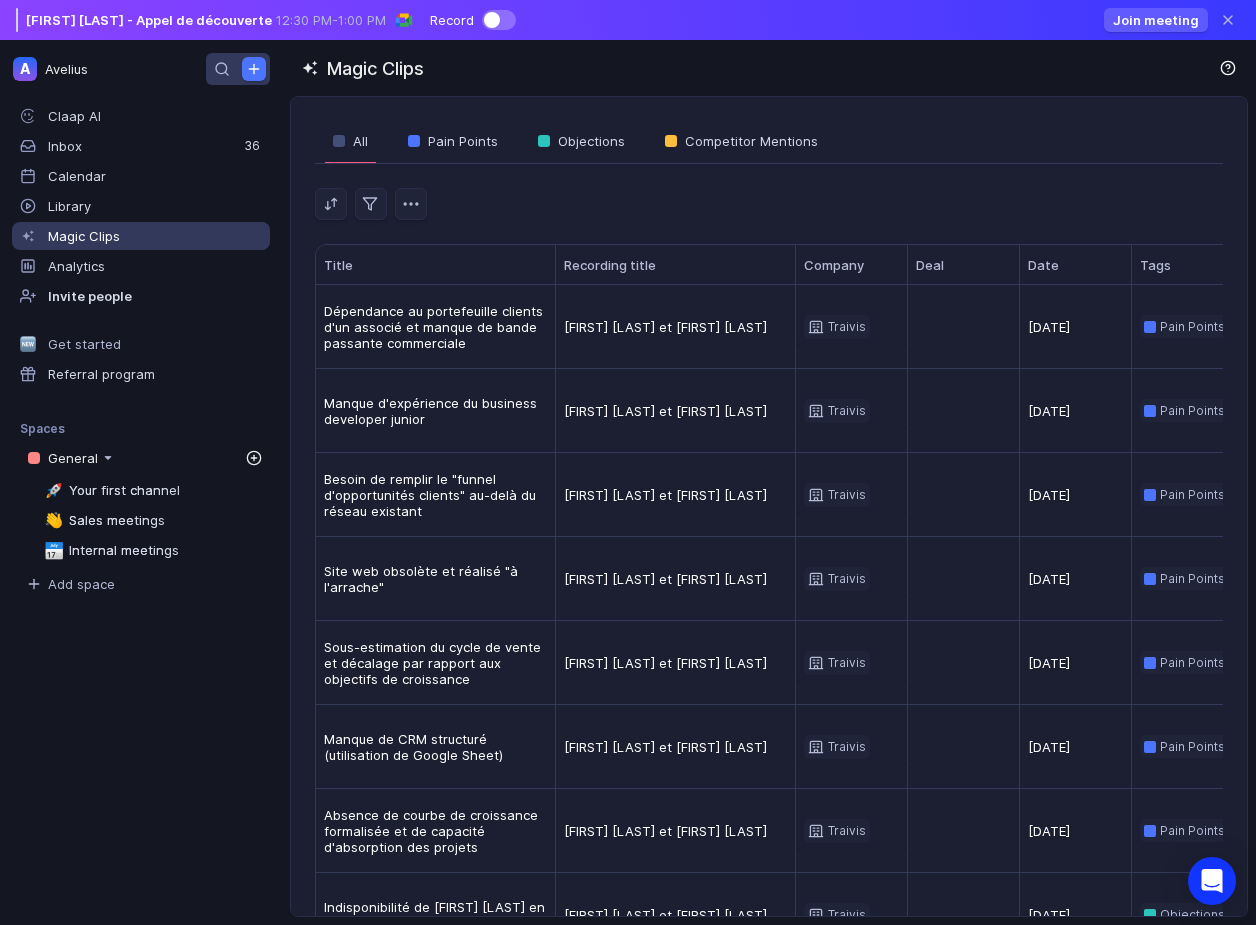 click at bounding box center [238, 69] 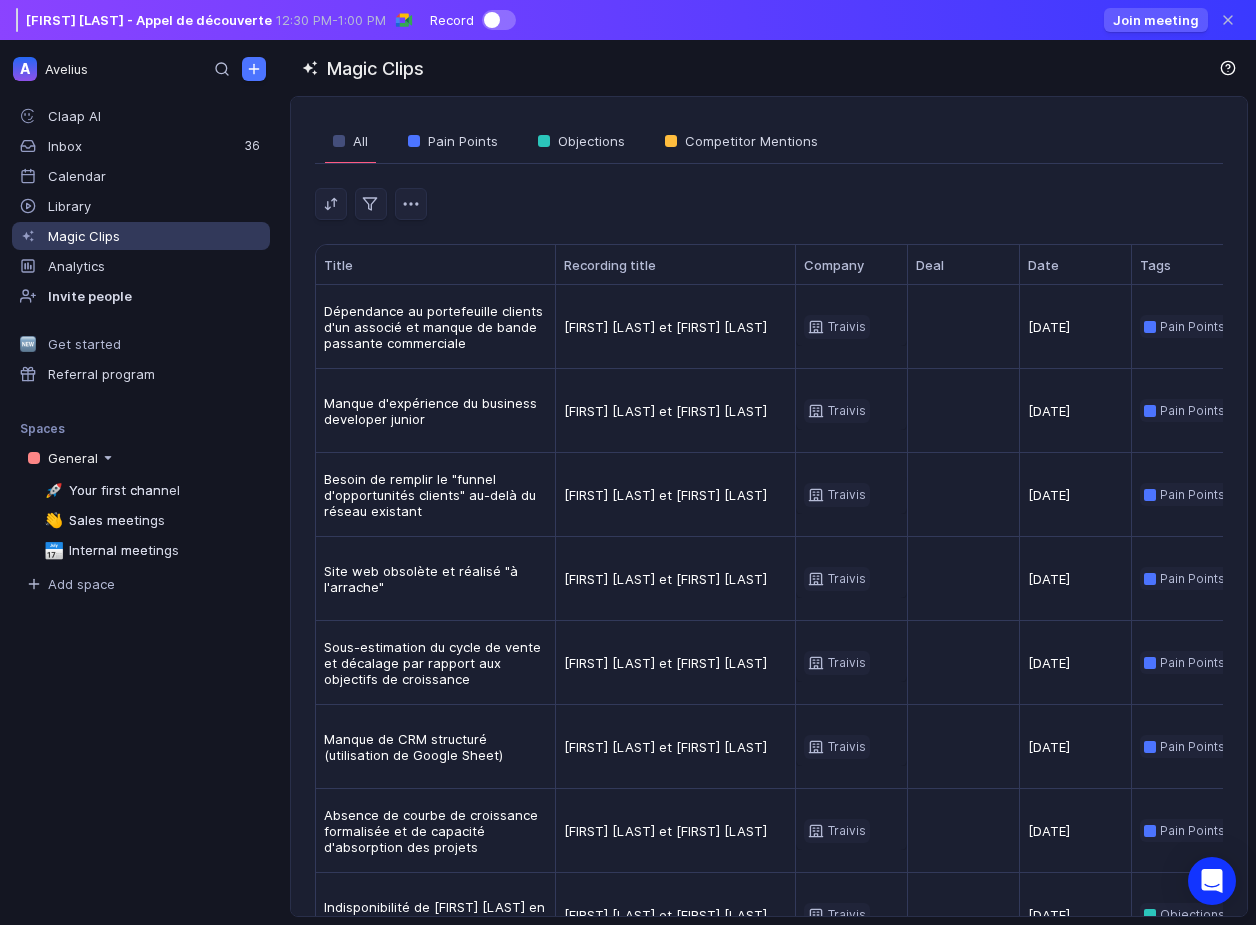 click at bounding box center [499, 20] 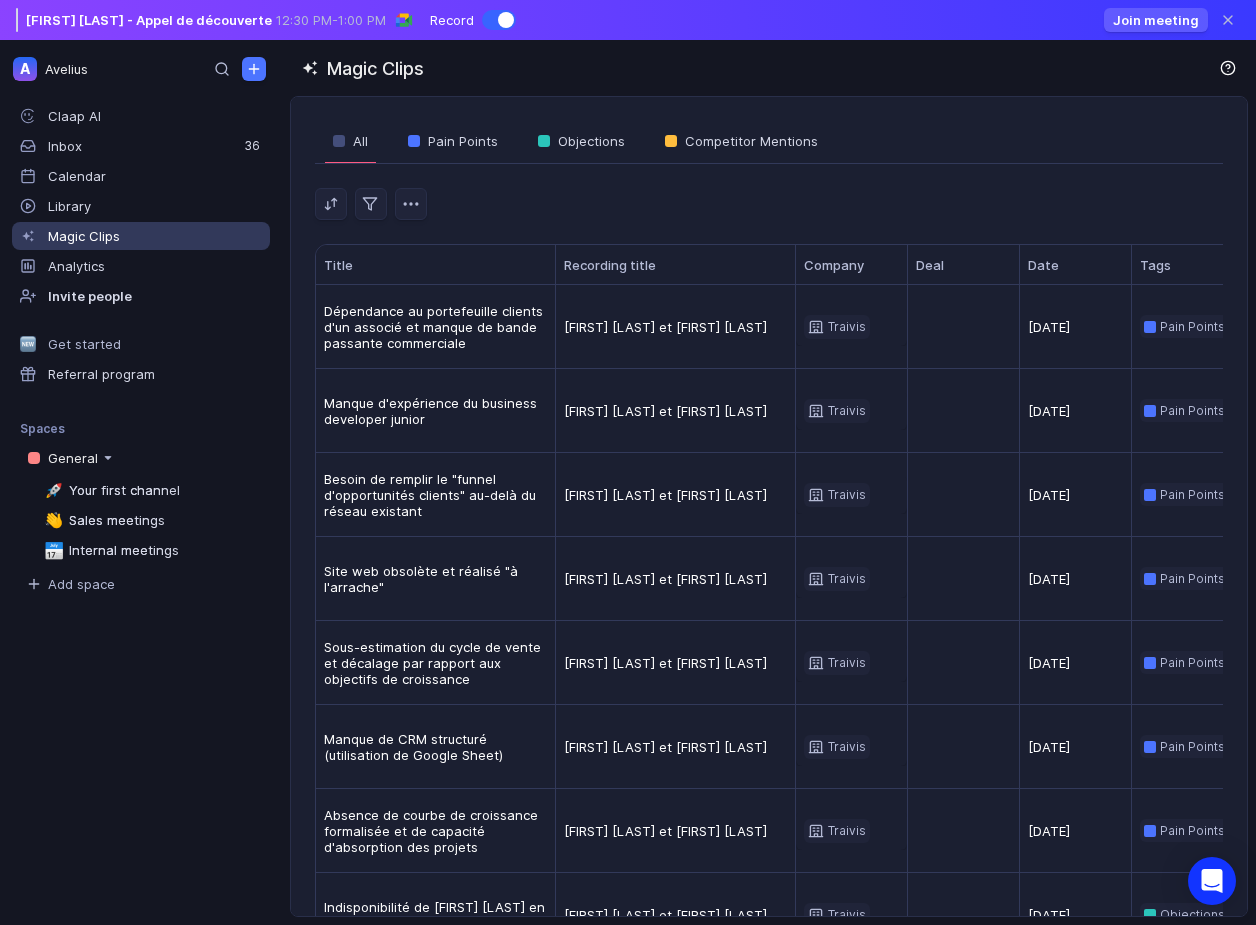 click on "Magic Clips" at bounding box center [773, 68] 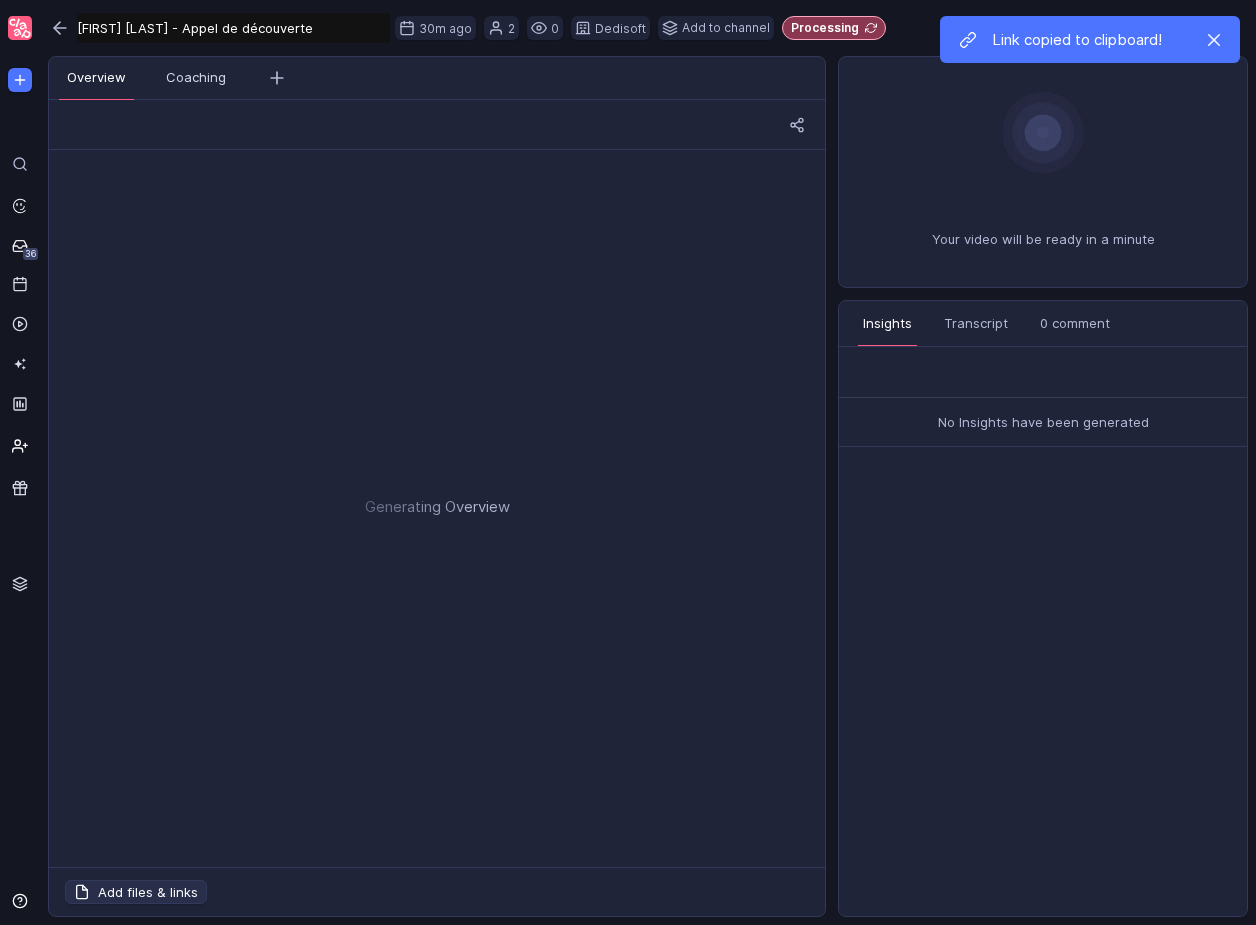 scroll, scrollTop: 0, scrollLeft: 0, axis: both 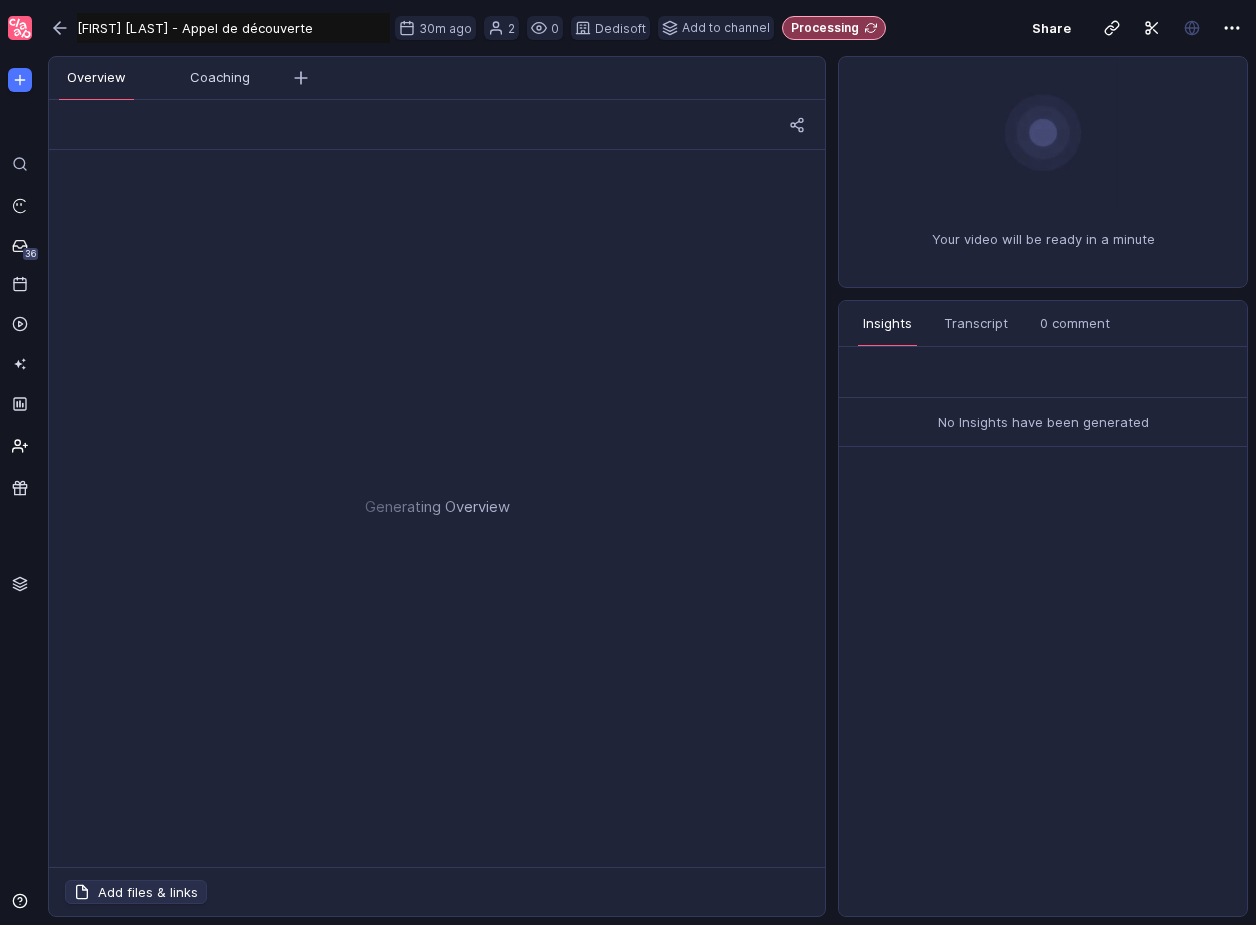 click on "Generating Overview" at bounding box center (437, 496) 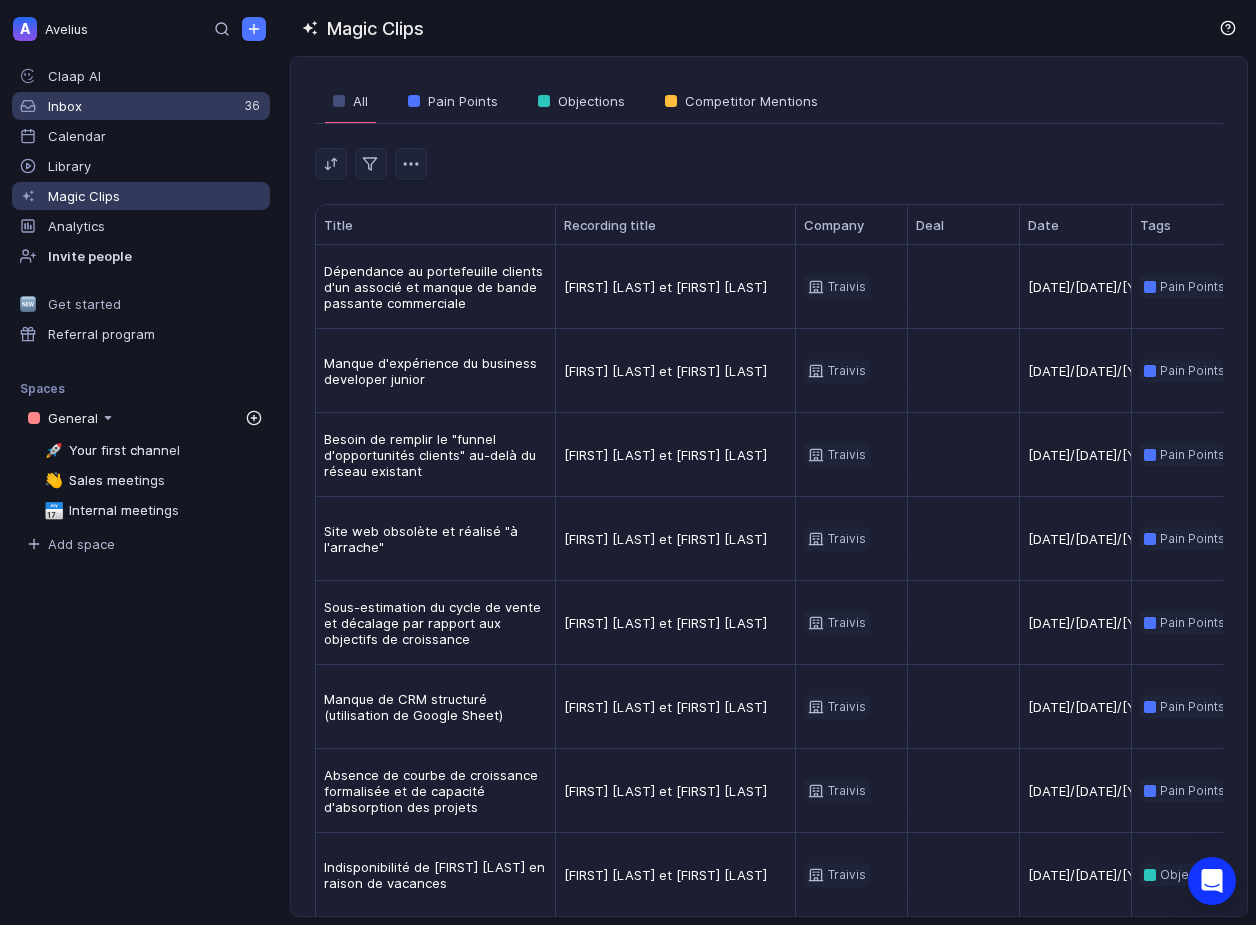 scroll, scrollTop: 0, scrollLeft: 0, axis: both 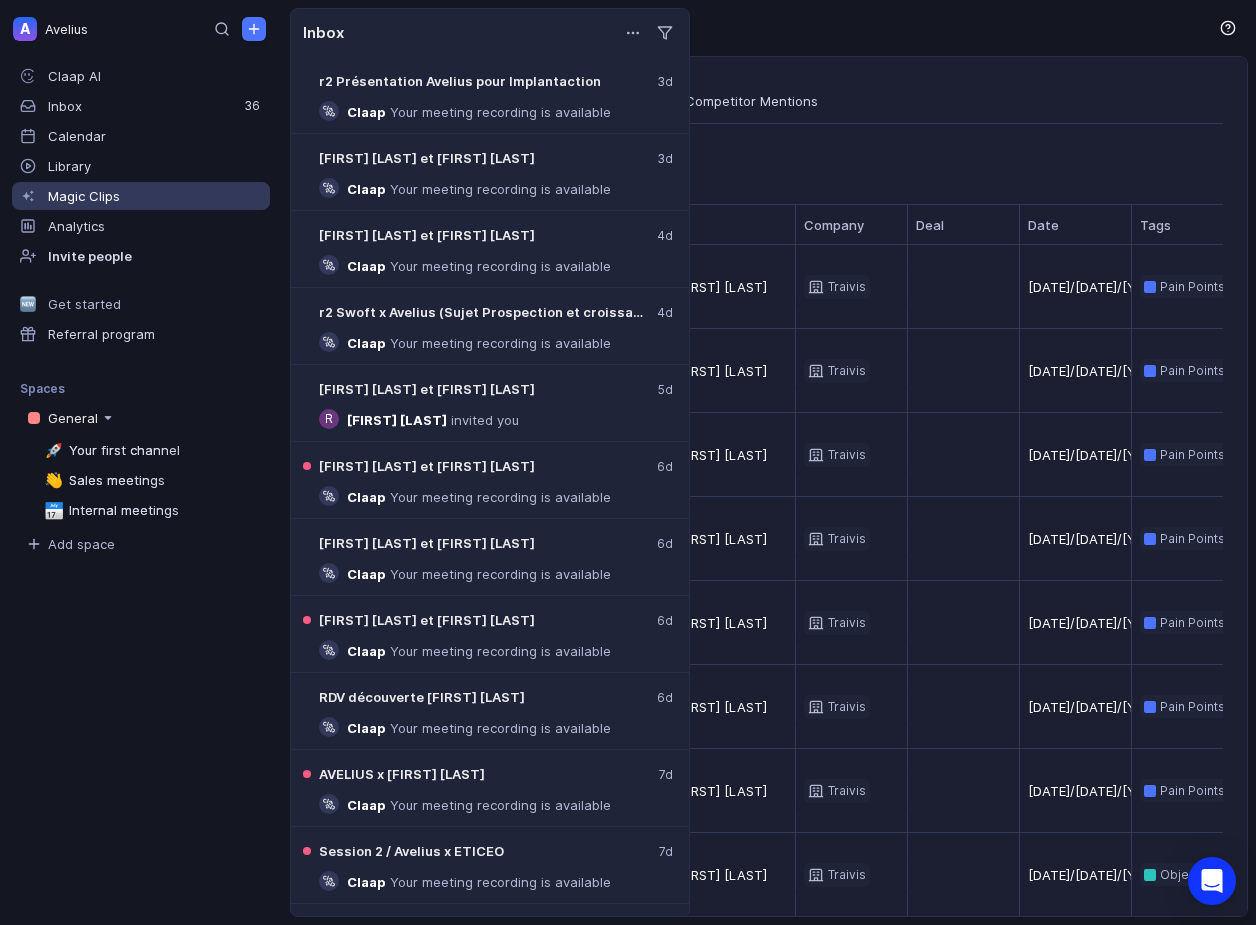 click on "Inbox View all View unread" at bounding box center [490, 33] 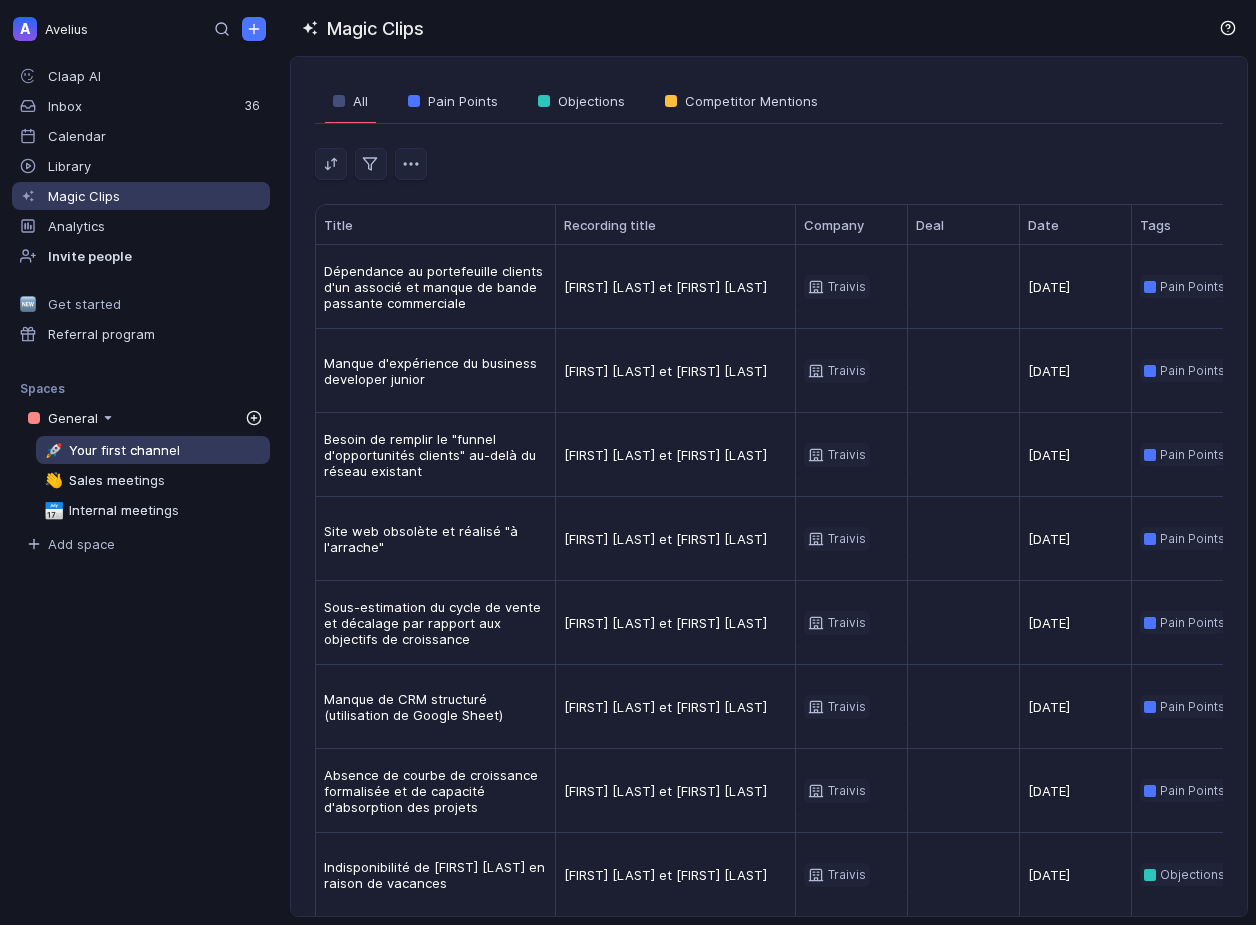 scroll, scrollTop: 0, scrollLeft: 0, axis: both 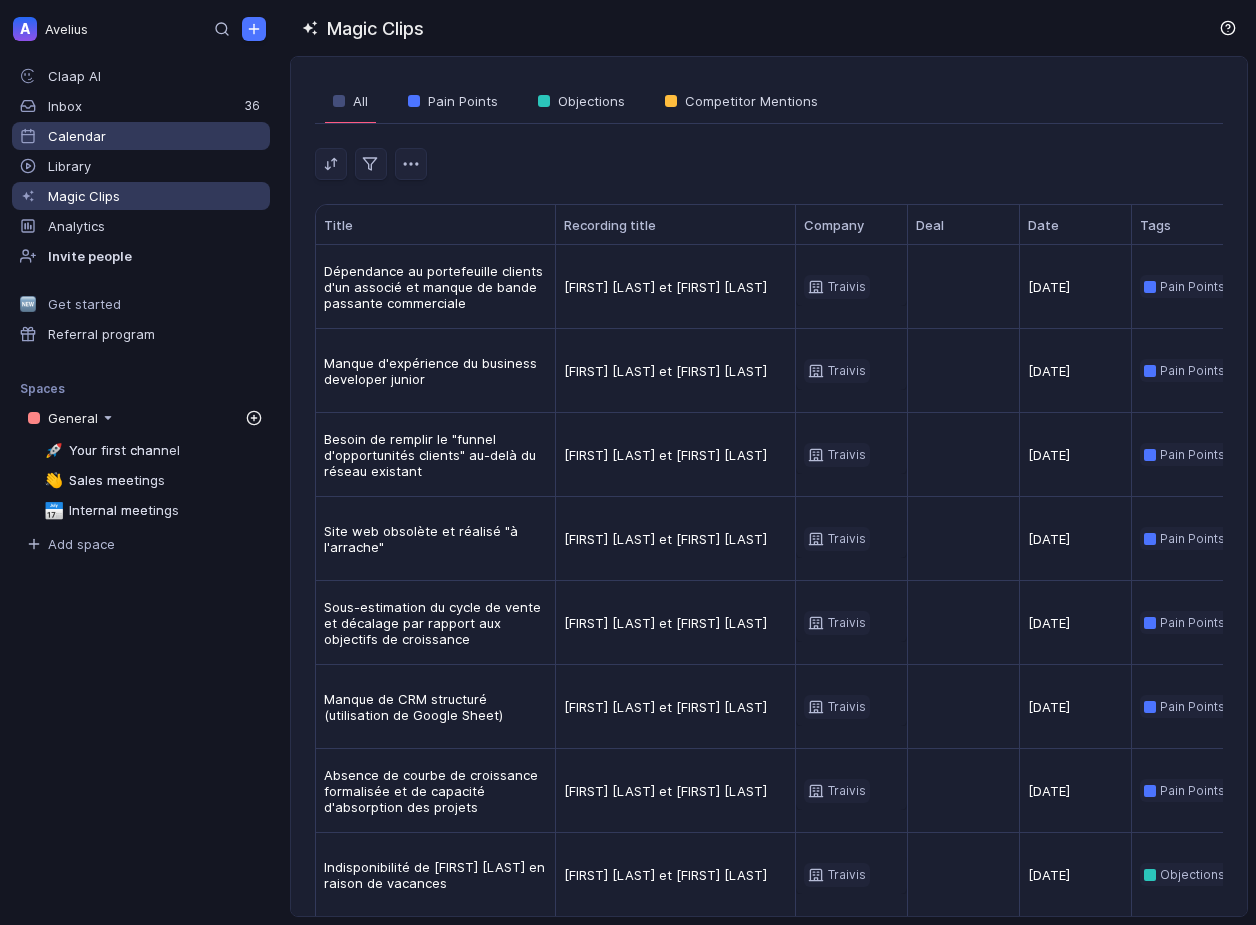 click on "Calendar" at bounding box center [141, 136] 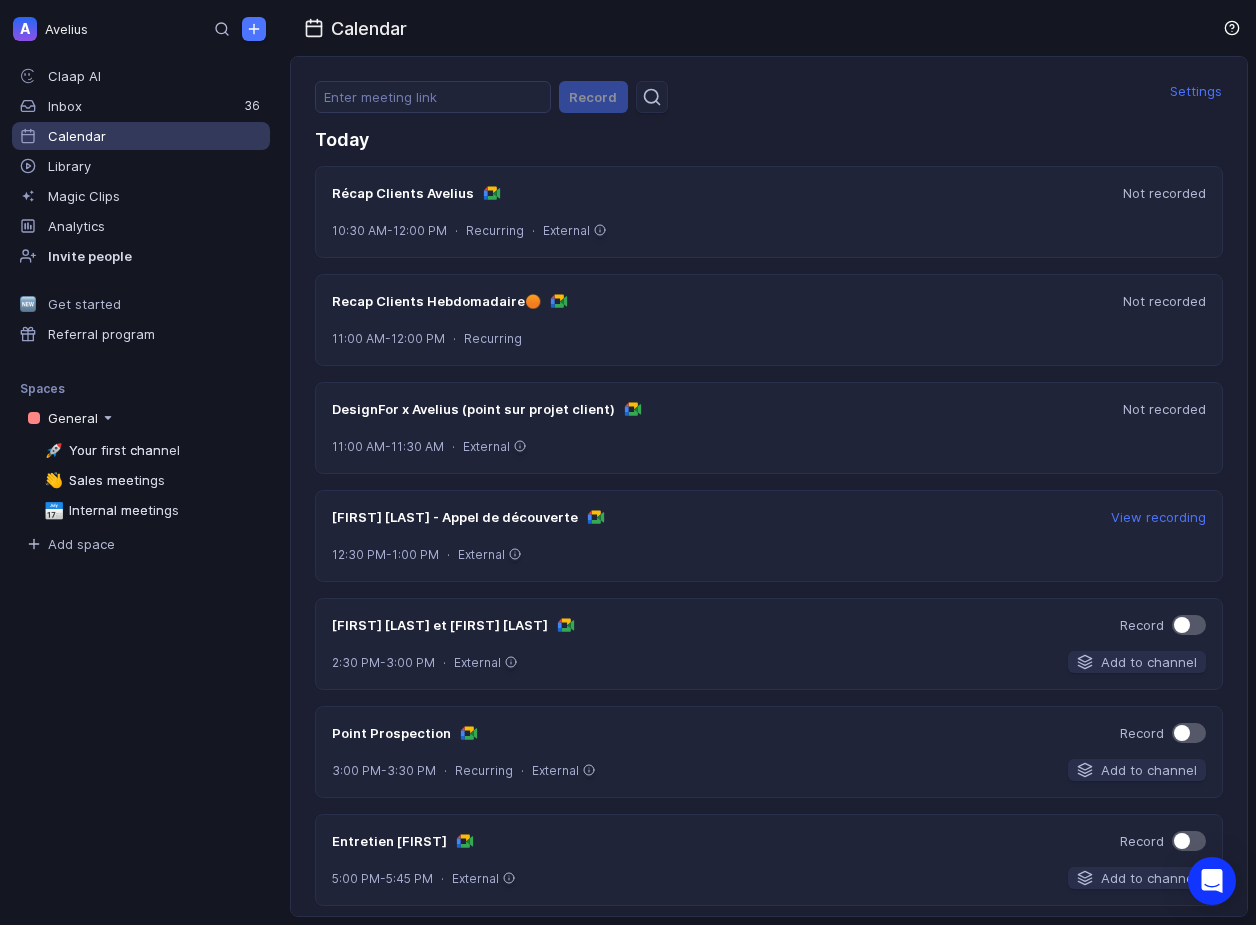 click on "View recording" at bounding box center (1158, 517) 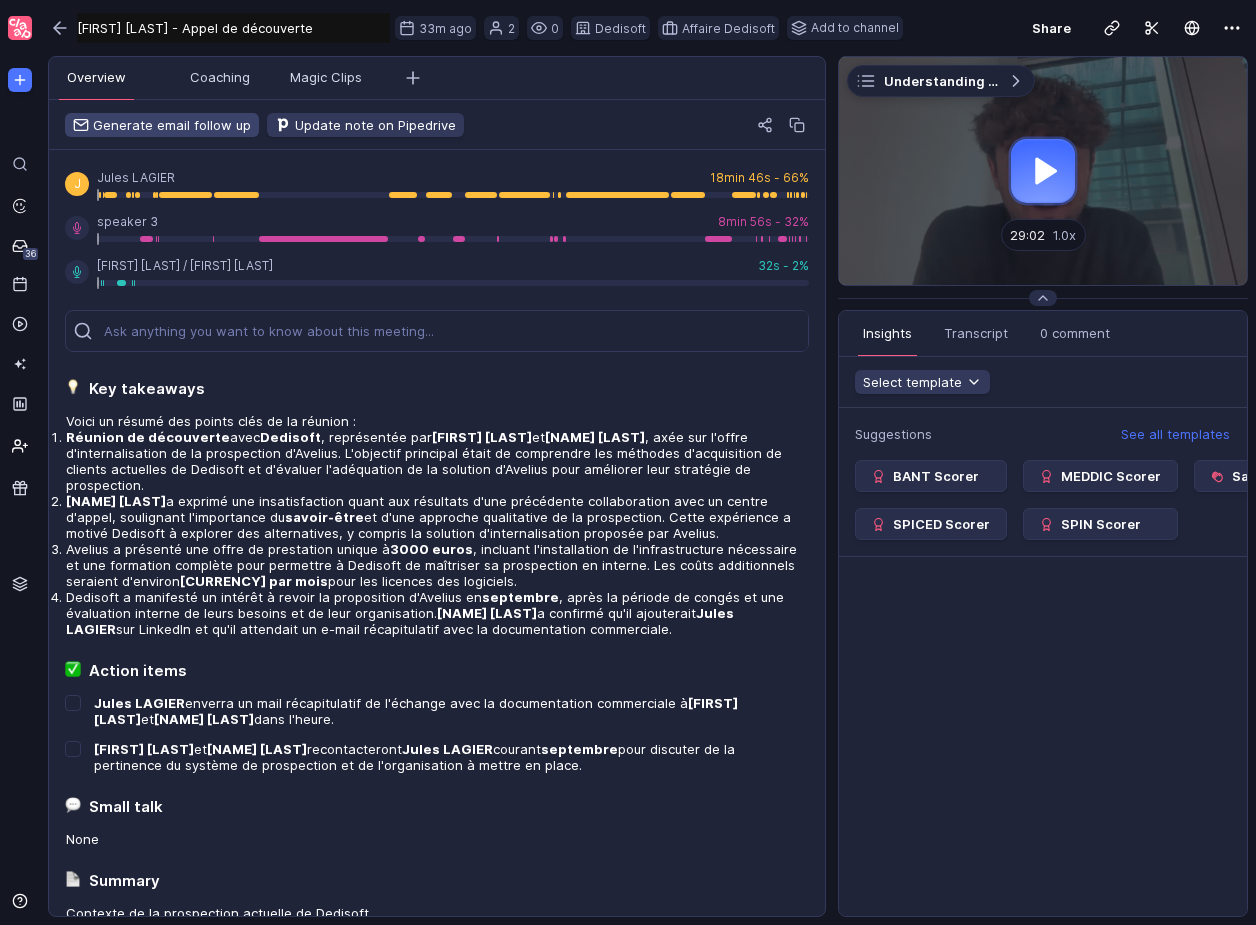 click on "Generate email follow up" at bounding box center (162, 125) 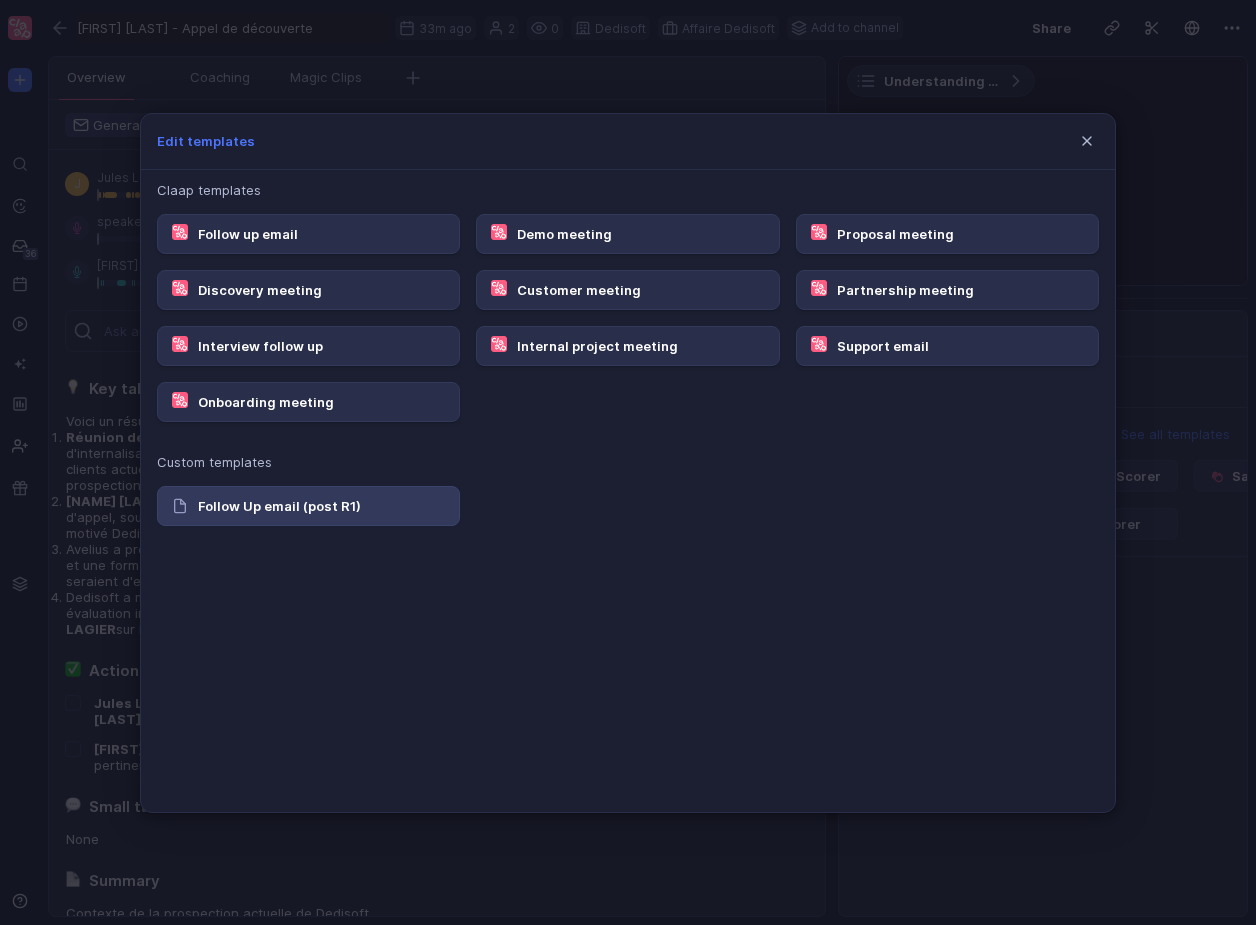 click on "Follow Up email (post R1)" at bounding box center [248, 234] 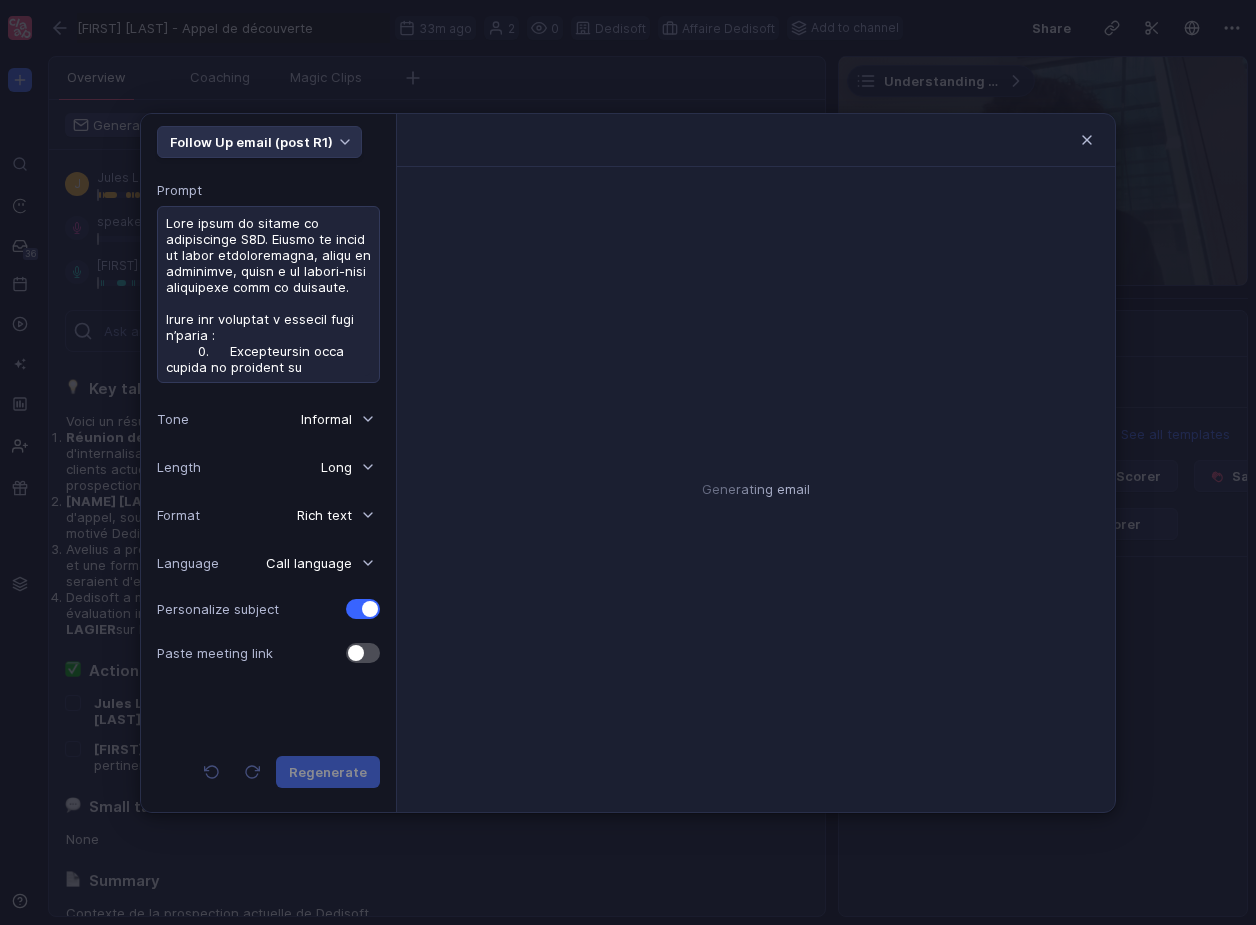 scroll, scrollTop: 723, scrollLeft: 0, axis: vertical 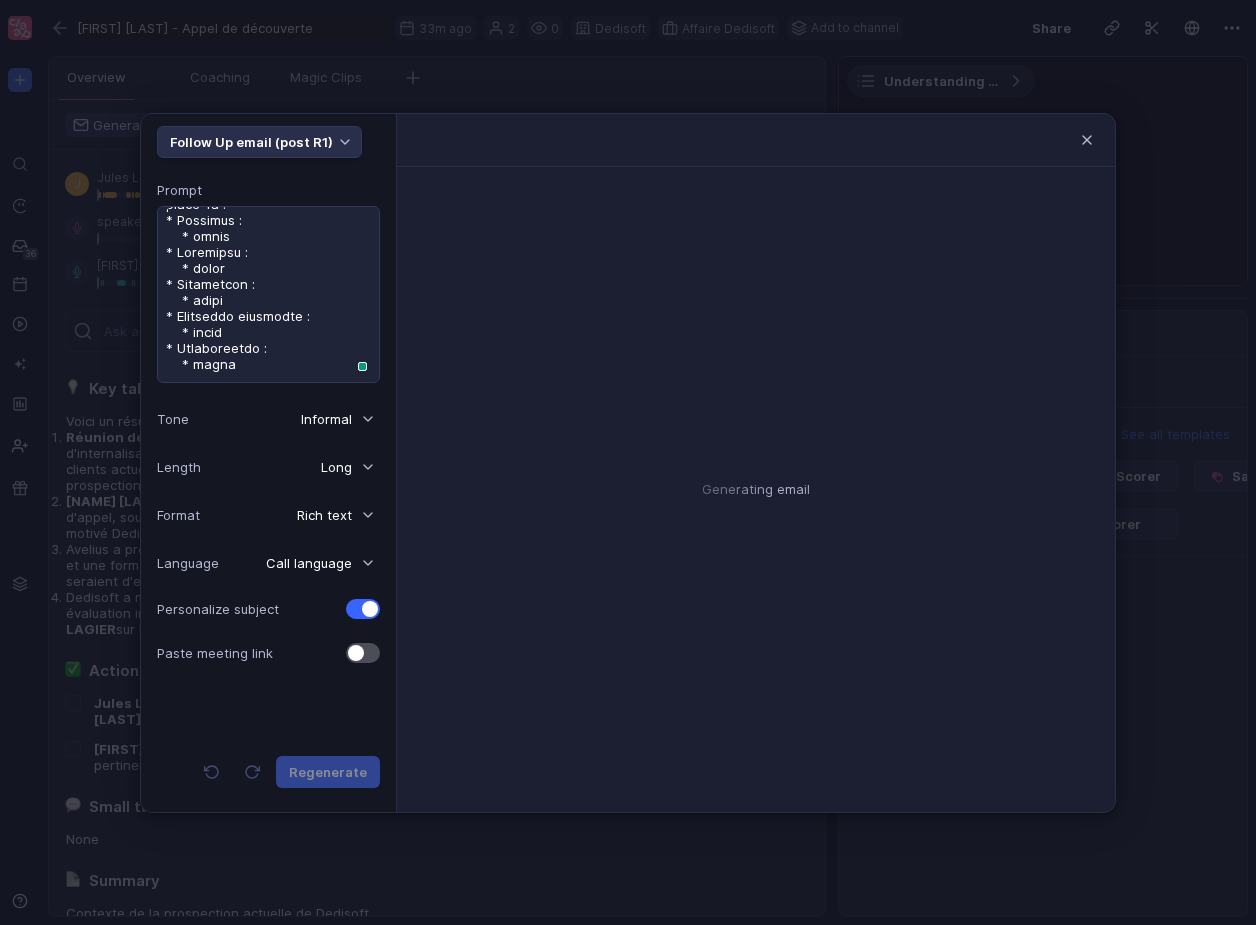 drag, startPoint x: 205, startPoint y: 330, endPoint x: 295, endPoint y: 329, distance: 90.005554 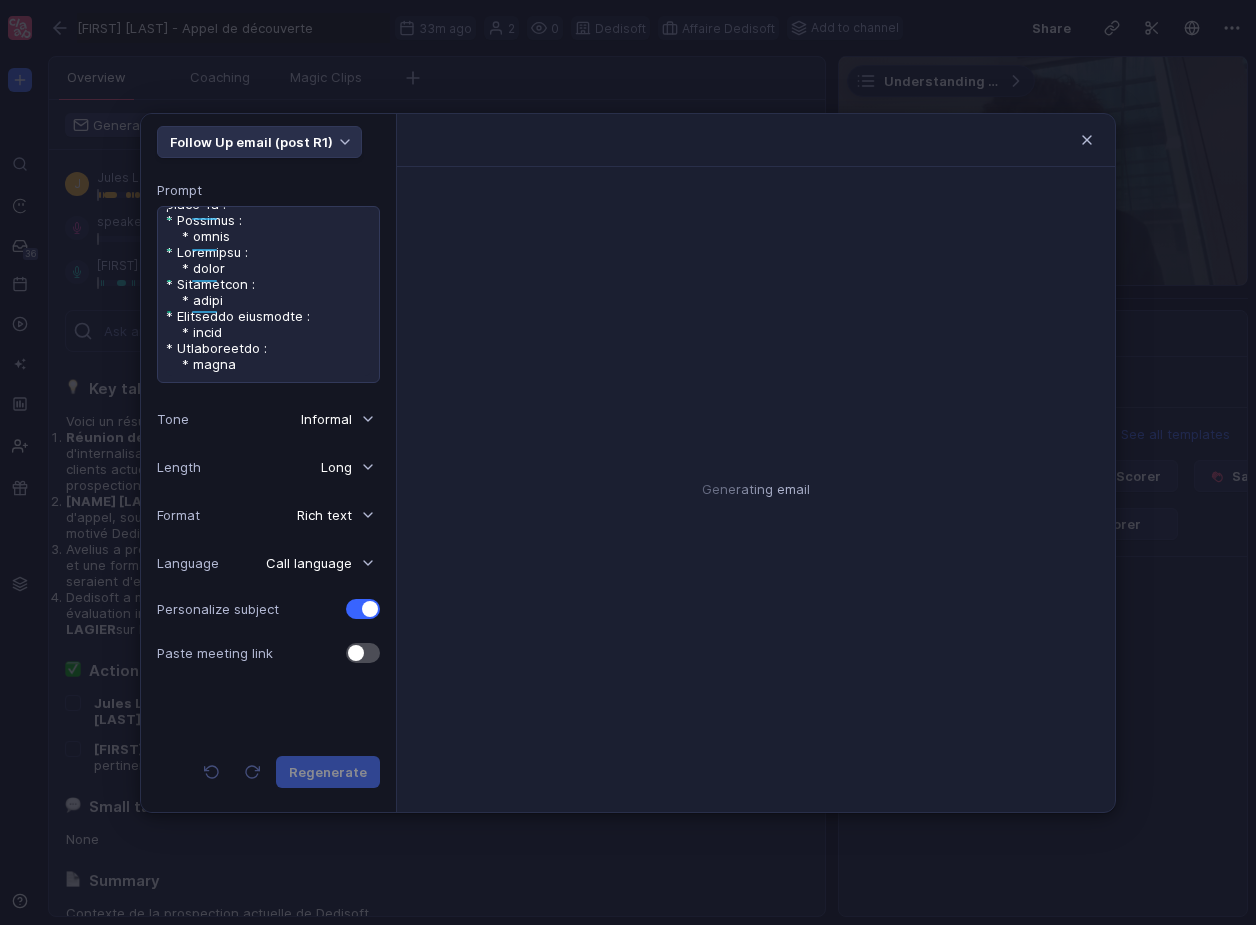 drag, startPoint x: 208, startPoint y: 333, endPoint x: 310, endPoint y: 332, distance: 102.0049 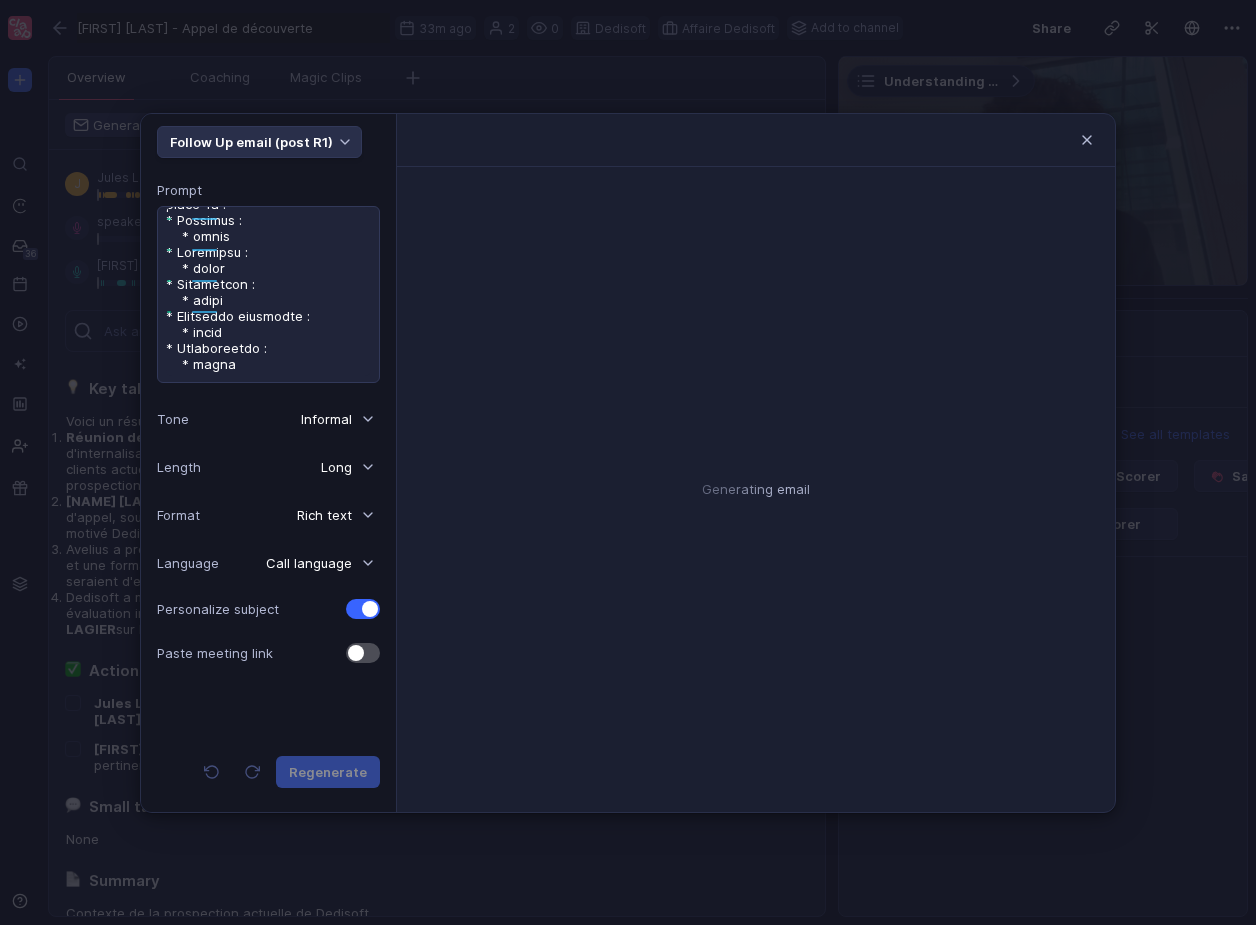 click at bounding box center (268, 291) 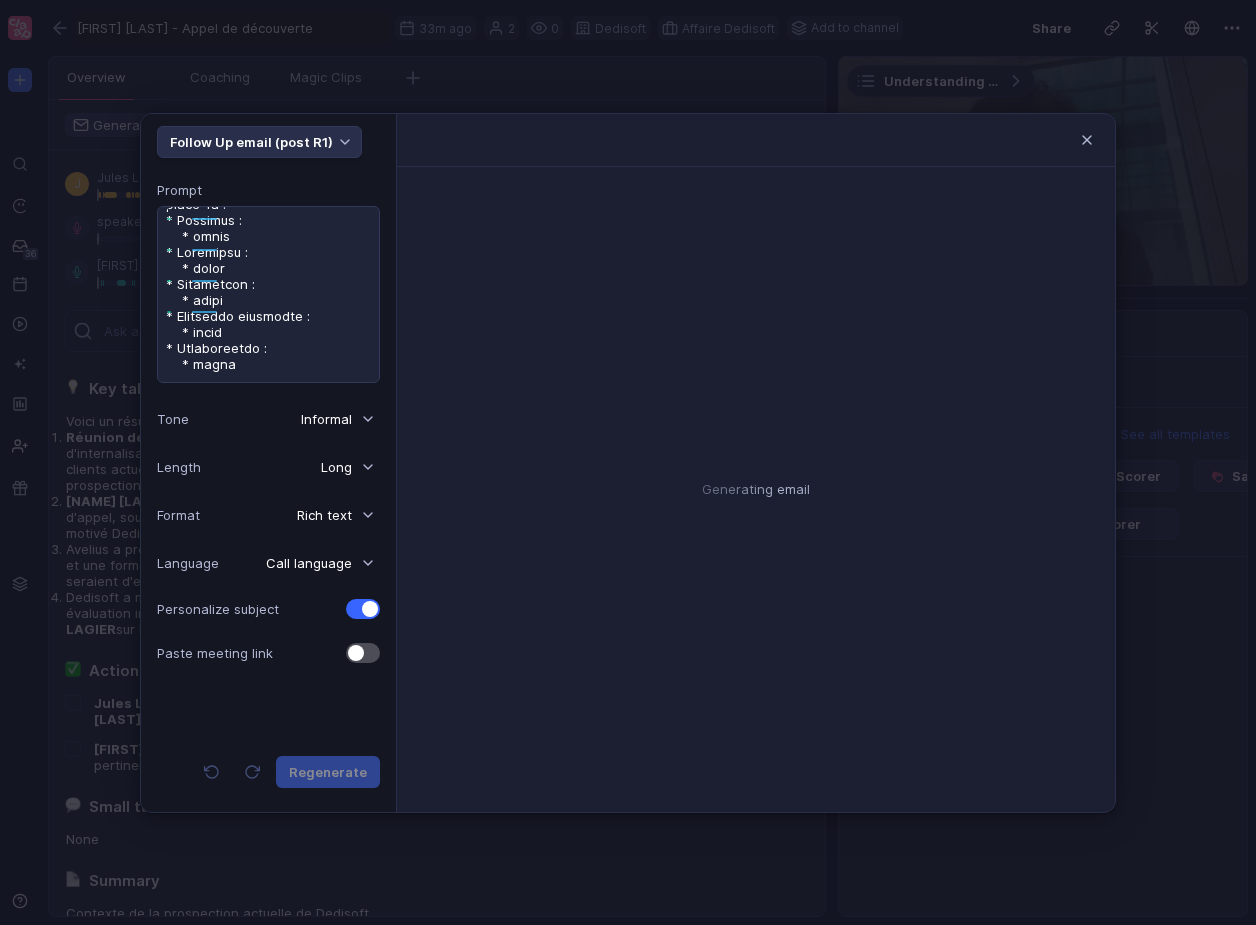 scroll, scrollTop: 708, scrollLeft: 0, axis: vertical 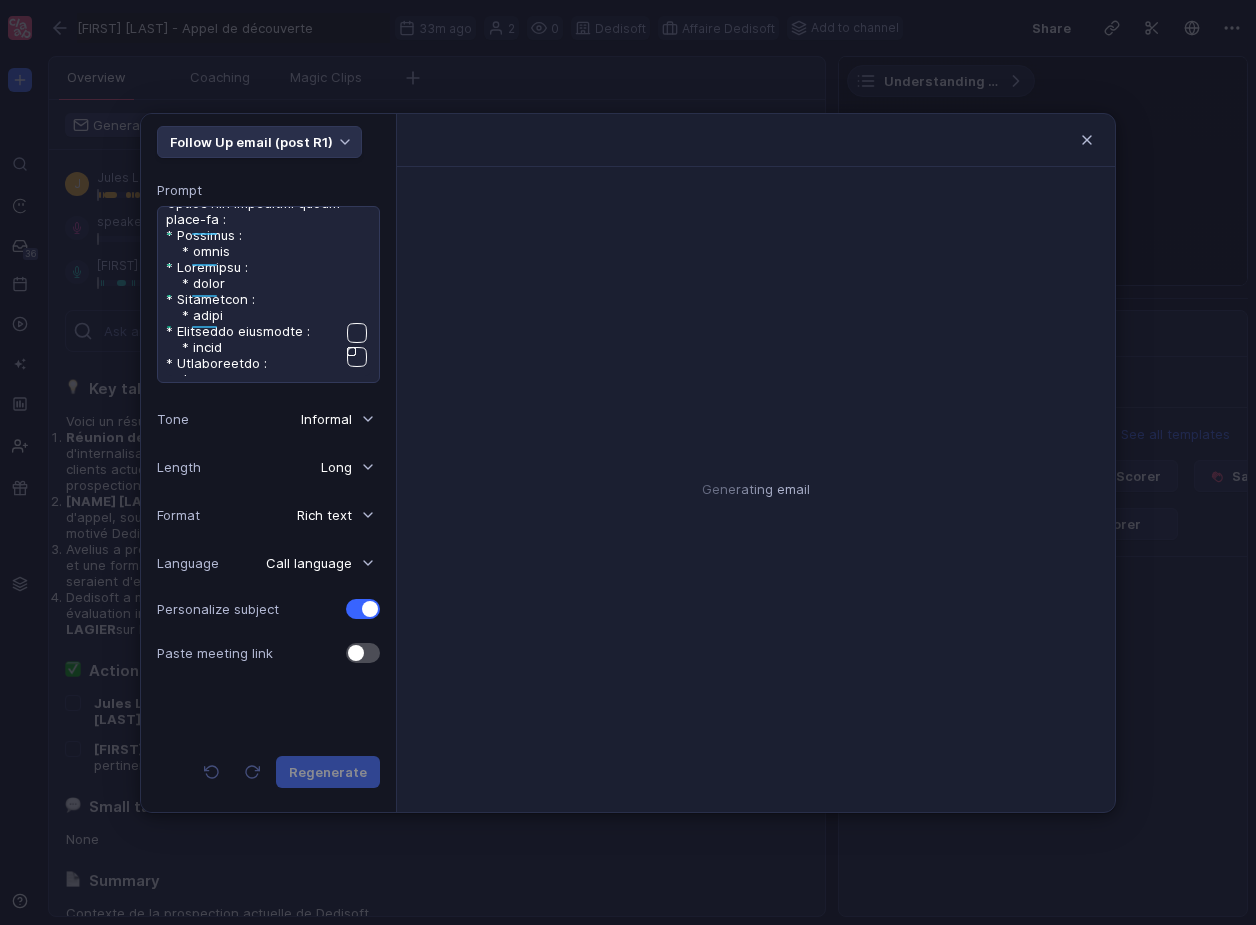 type on "Lore ipsum do sitame co adipiscinge S6D. Eiusmo te incid ut labor etdoloremagna, aliqu en adminimve, quisn e ul labori-nisi aliquipexe comm co duisaute.
Irure inr voluptat v essecil fugi n’paria :
6.	Excepteursin occa cupida no proident su culpaquioffi dese mo animid-estl. (Perspic : Undeo {{istena}} erro vo accus dolorem laudant’tot)
7.	Remaperiameaq ipsaquaea ill invent veri quasiar :
•	Beataevi di e’nemoenimip qu vo aspern au oditfugi.
•	Consequun magnidolore eo ra sequinesciu nequepo.
•	Quisquamd ad numquameiu moditempor (in magnamqu etiamm).
•	Solutanob eligendio cumquen i’quoplac.
•	Facere po assumendarep te autemq offici de rerumneces.
7.	Saepeeveni volupt repudiand : recusan, itaqu ea hicten-sapi, delectus reiciend, vol.
0.	Maio alia per doloribus asperioresrepe mi nostru (ex : ullamcorpori, susci, lab aliqui).
5.	Commodi co quidmax mollitia mo harumquide + rerumfaci exp dist nam, libe, temporecum so nobiselig.
Optioc nih impeditmi quodm place-fa :
* Possimus :
* omnis
* Loremipsu ..." 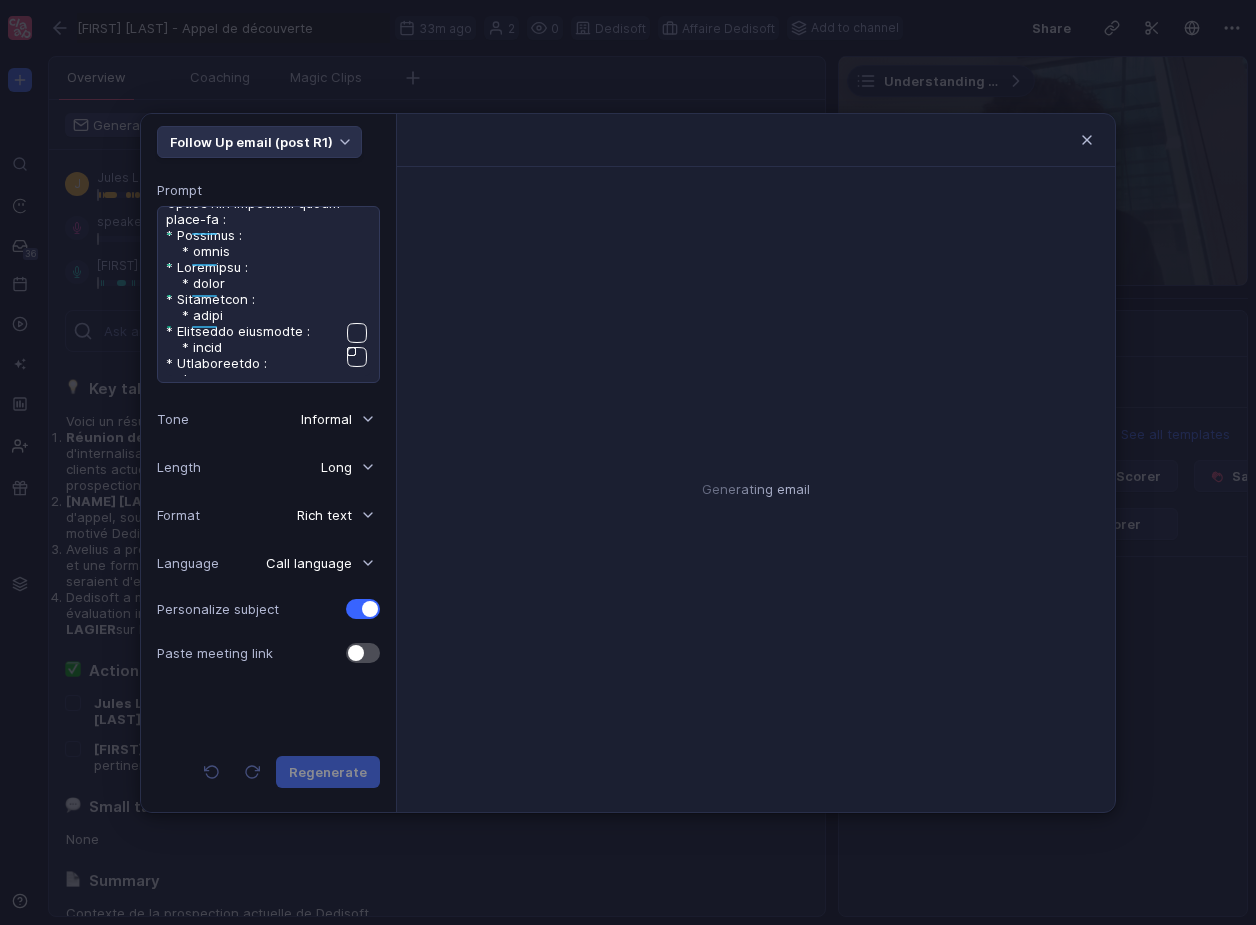 click on "Follow Up email (post R1) Prompt Tone Informal Length Long Format Rich text Language Call language Personalize subject Paste meeting link Regenerate" at bounding box center (269, 463) 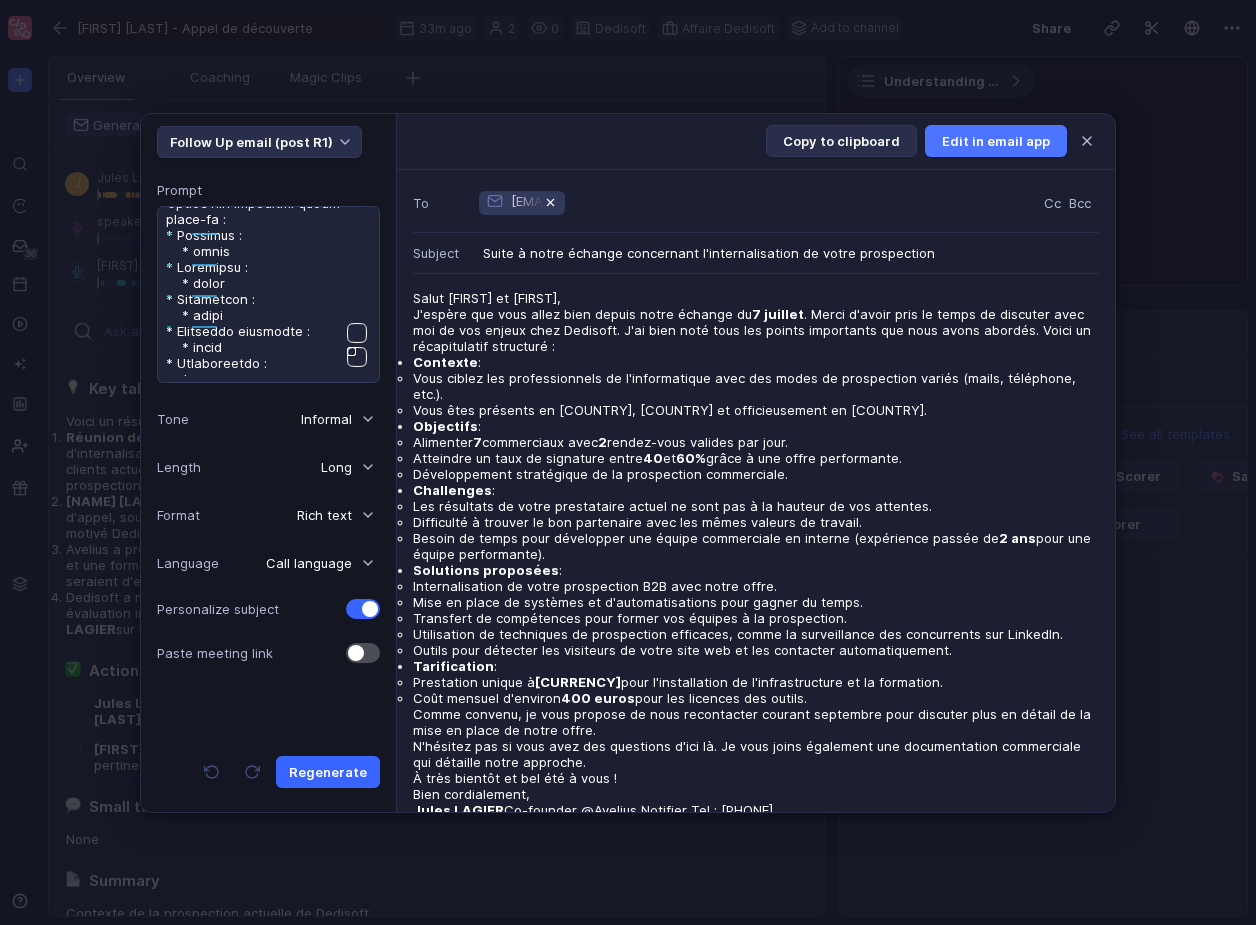 click on "Regenerate" at bounding box center [328, 772] 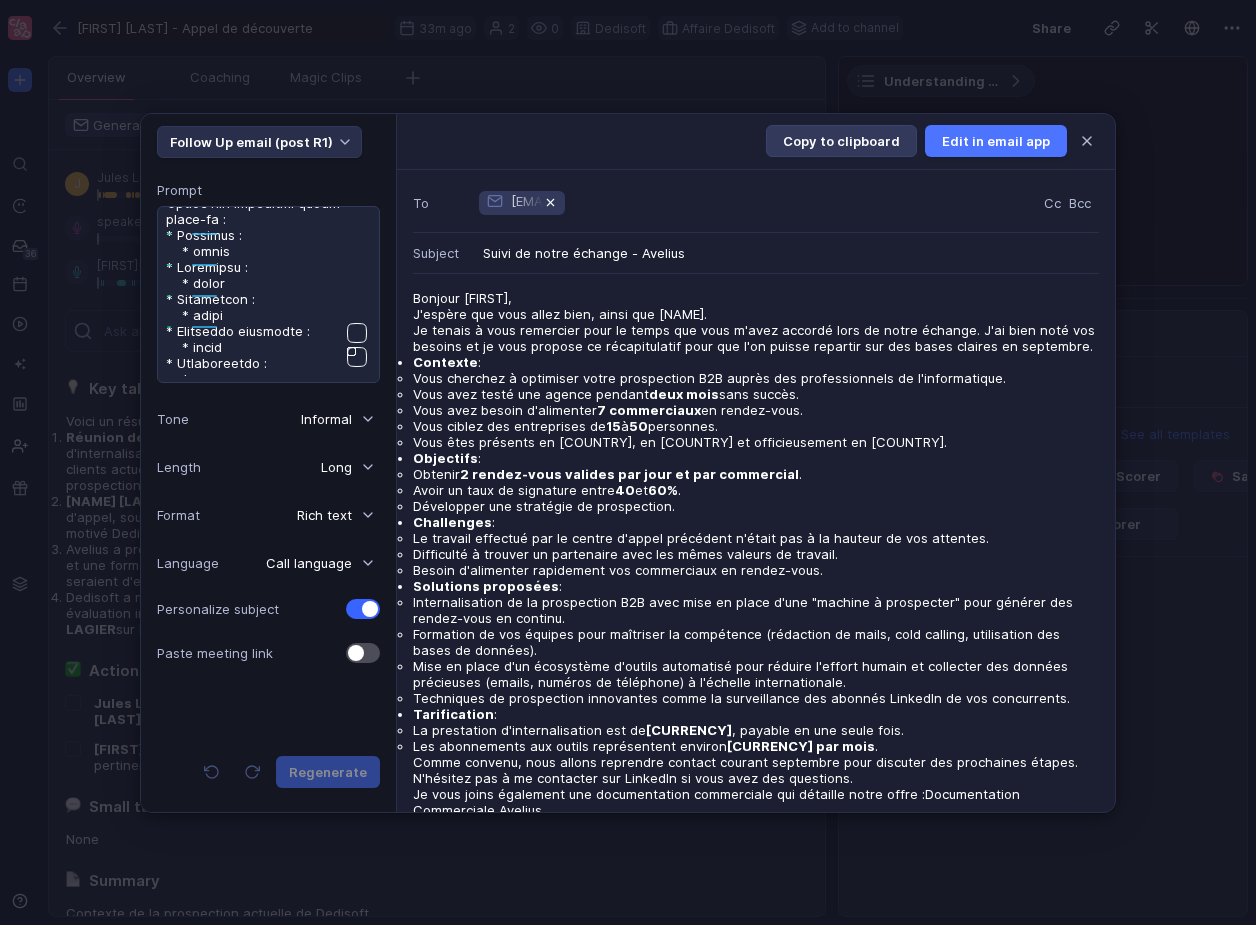 click on "Copy to clipboard" at bounding box center [841, 141] 